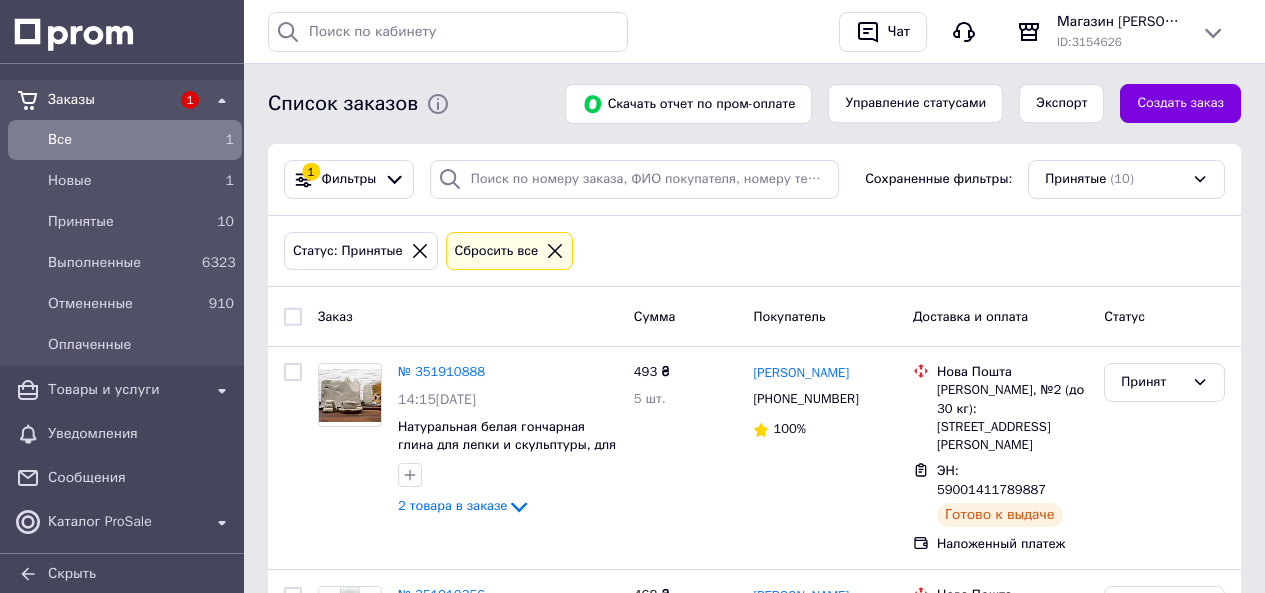 scroll, scrollTop: 0, scrollLeft: 0, axis: both 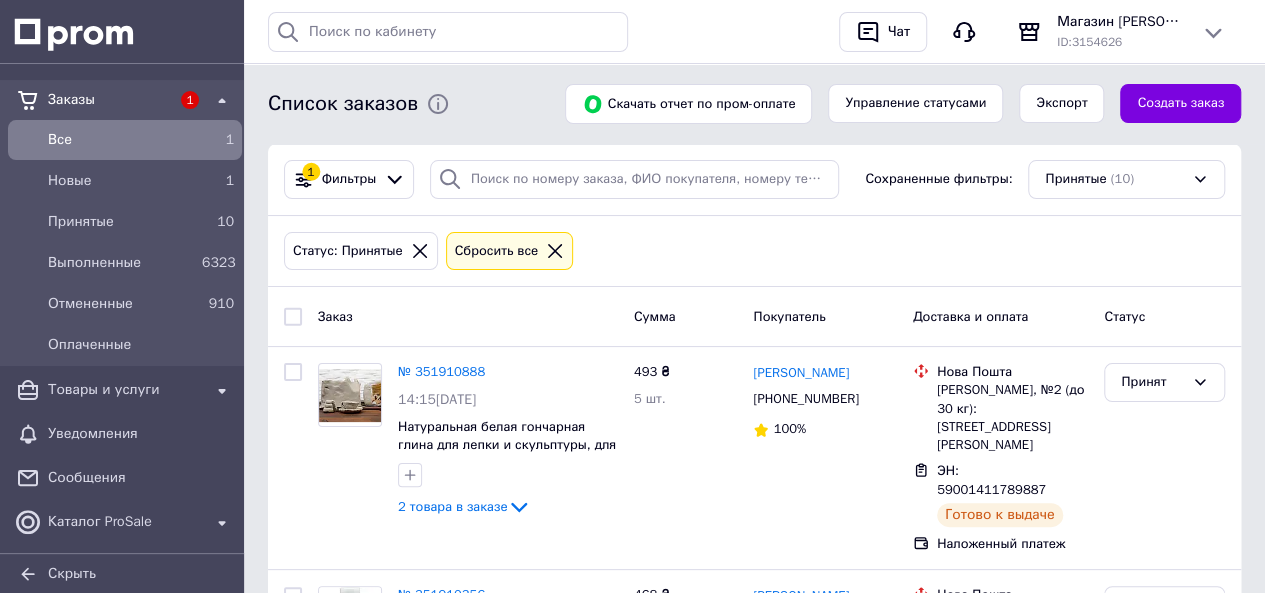 click on "Новые" at bounding box center [121, 181] 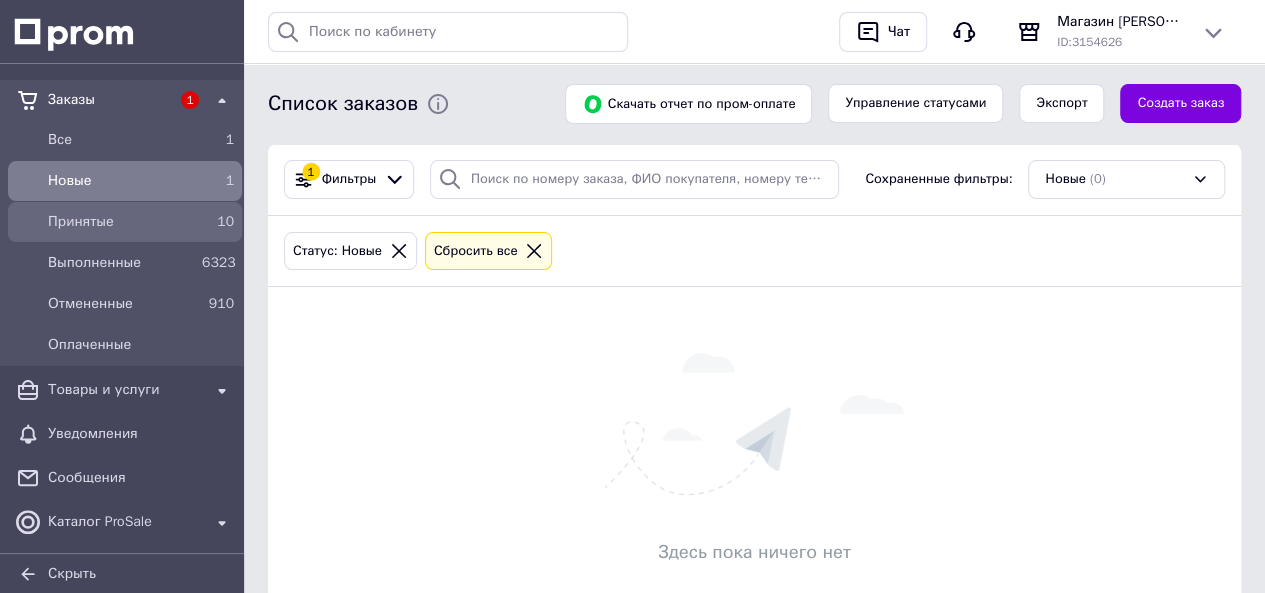 click on "Принятые" at bounding box center [121, 222] 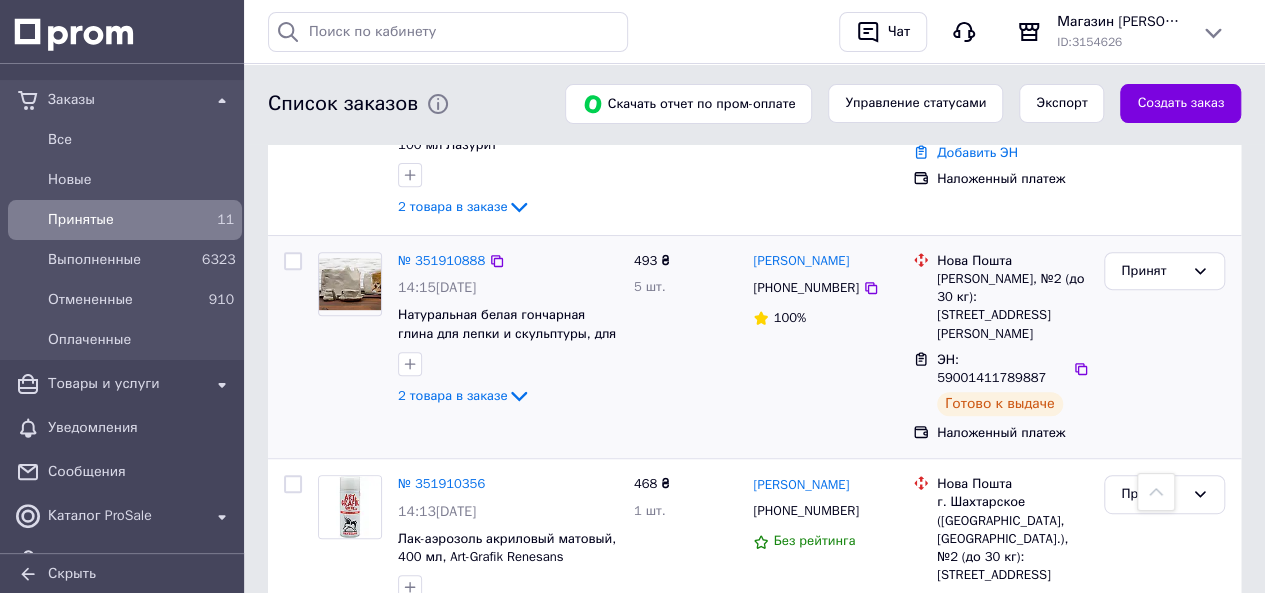 scroll, scrollTop: 0, scrollLeft: 0, axis: both 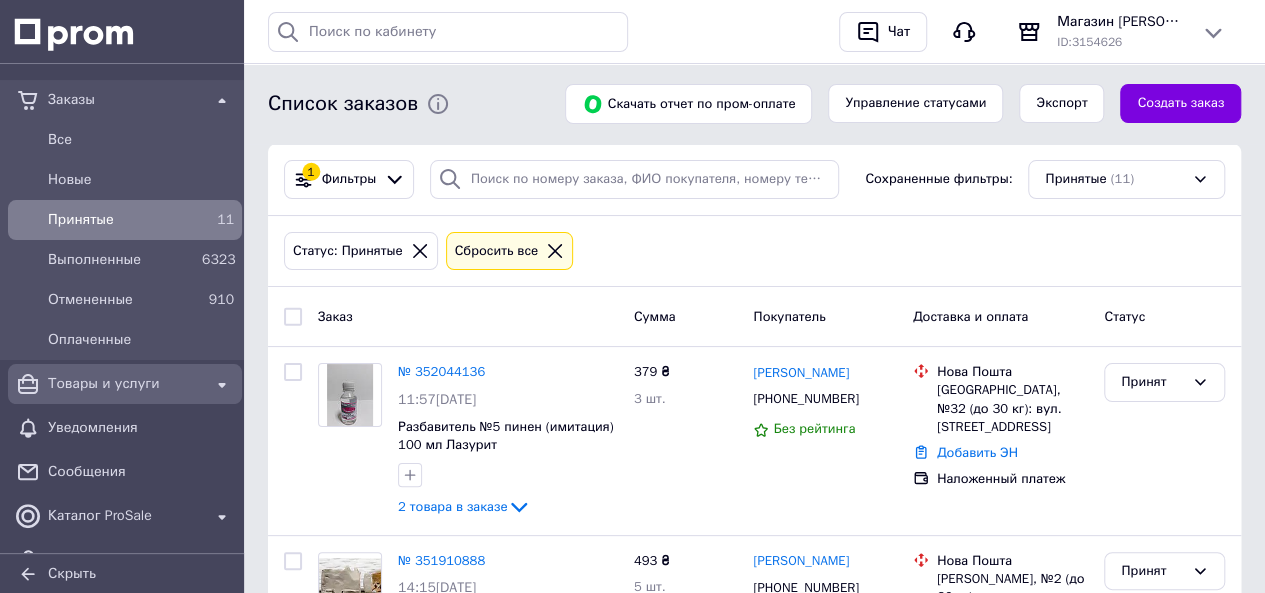 click on "Товары и услуги" at bounding box center (125, 384) 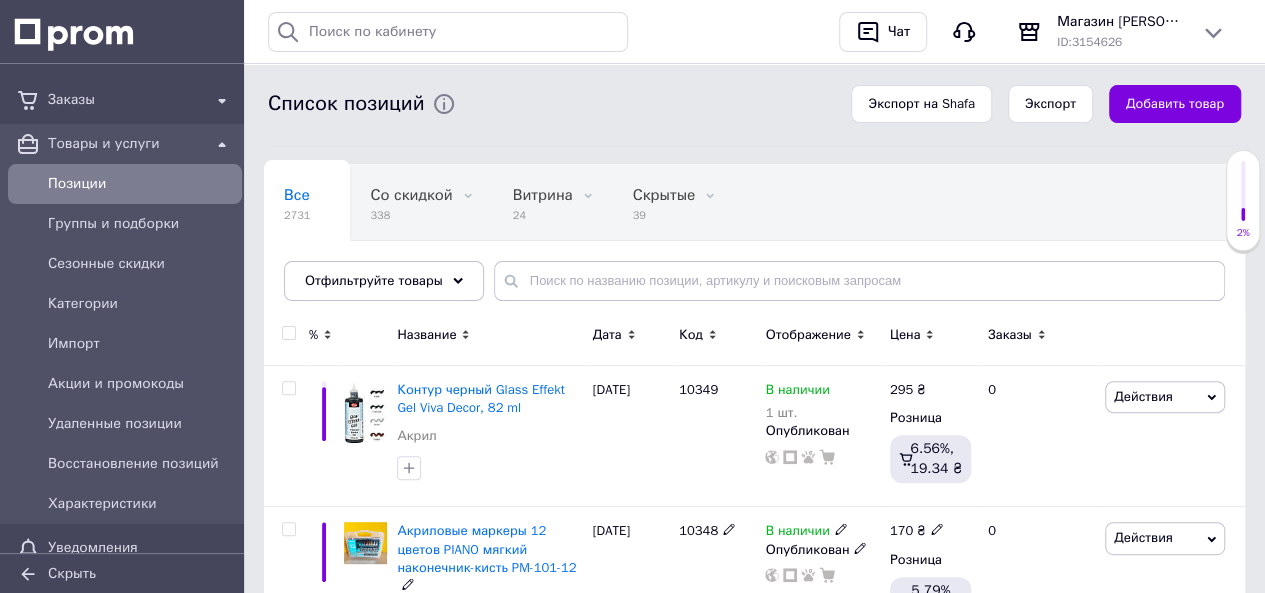 scroll, scrollTop: 0, scrollLeft: 0, axis: both 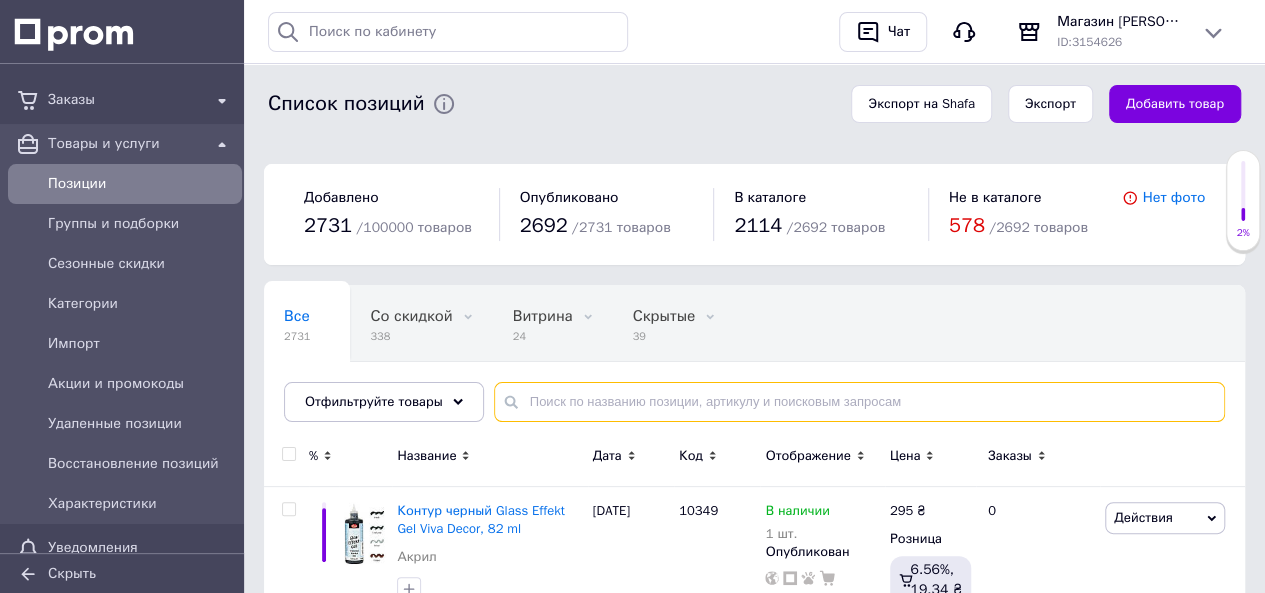 click at bounding box center (859, 402) 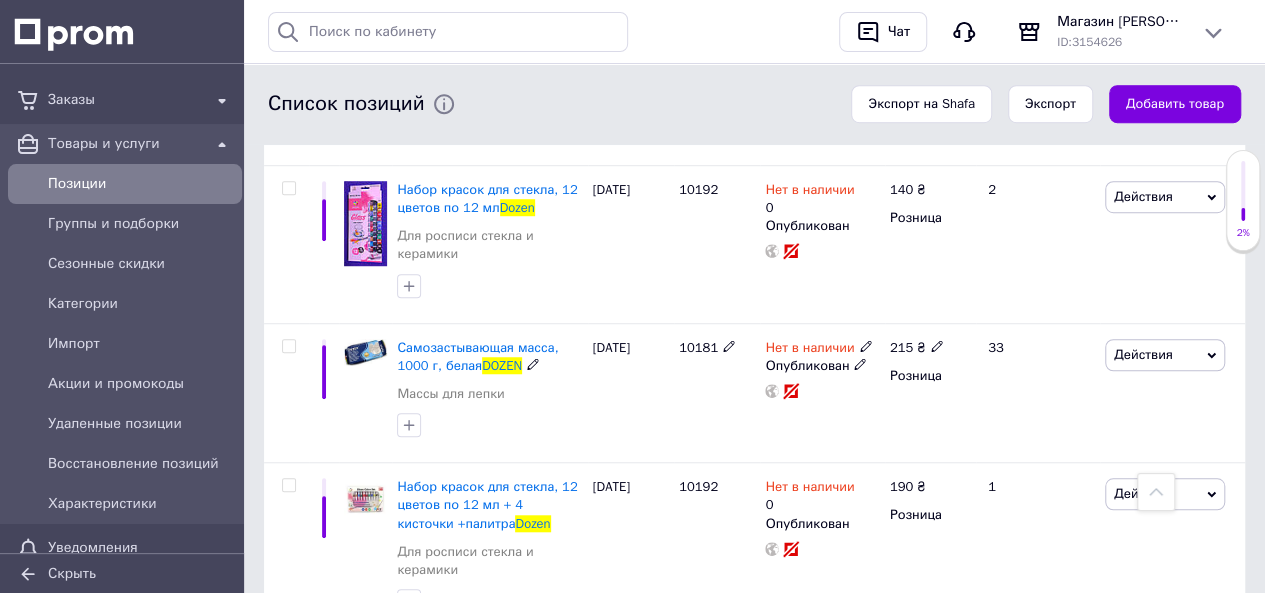 scroll, scrollTop: 700, scrollLeft: 0, axis: vertical 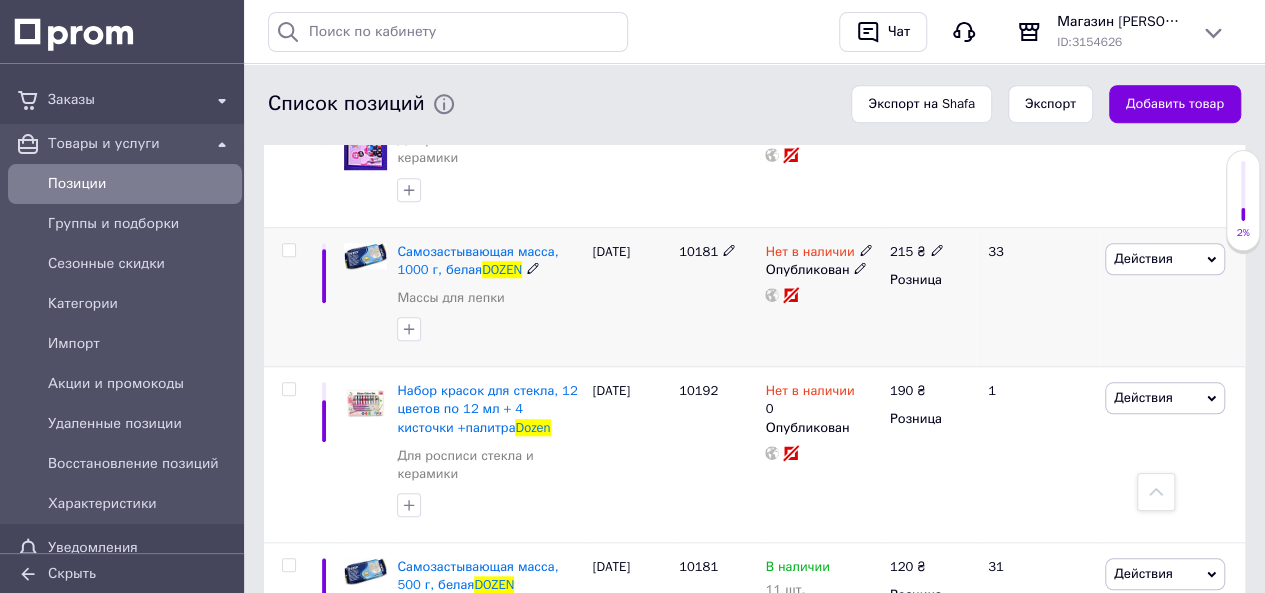 type on "dozen" 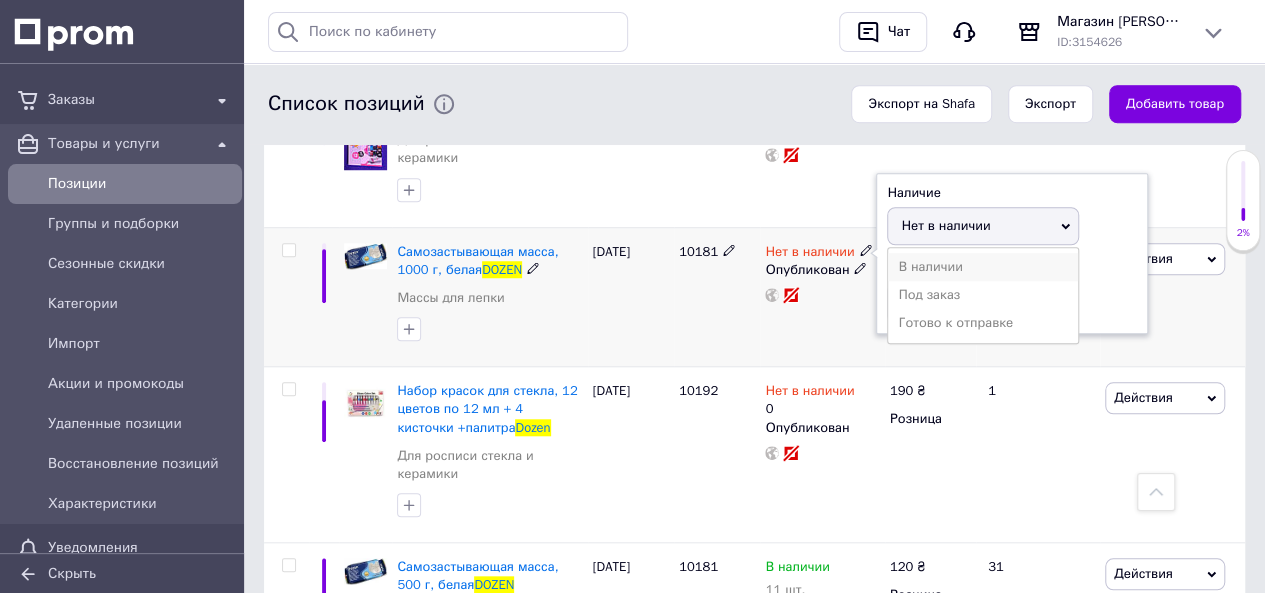 click on "В наличии" at bounding box center [983, 267] 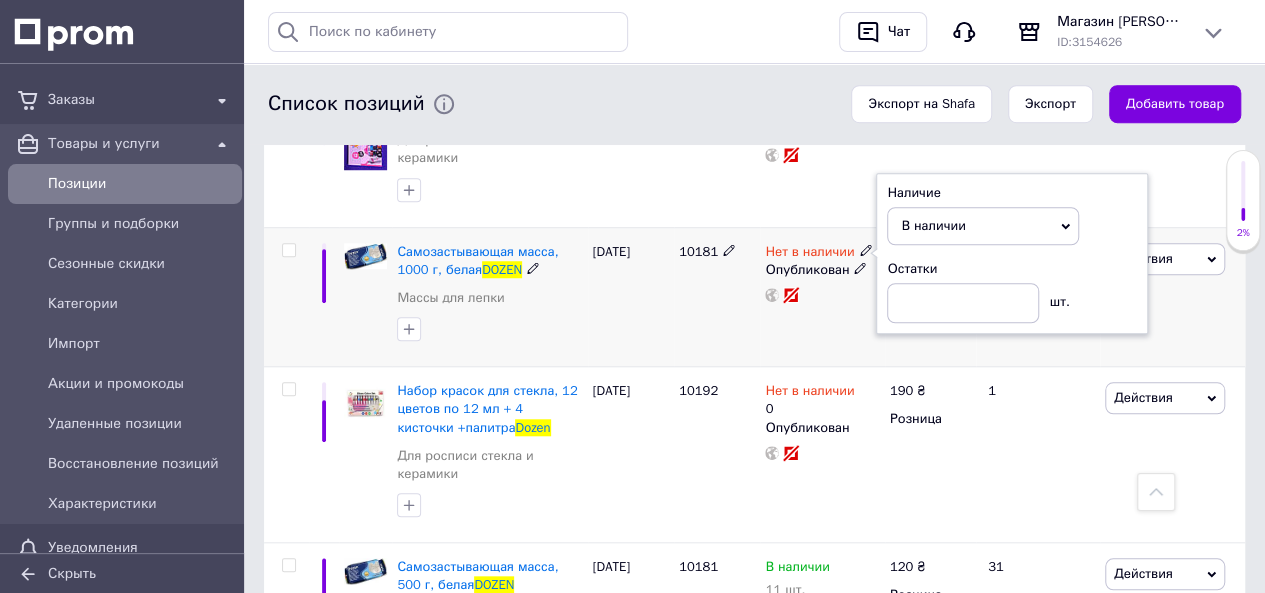 click on "Нет в наличии Наличие В наличии Нет в наличии Под заказ Готово к отправке Остатки шт. Опубликован" at bounding box center [822, 297] 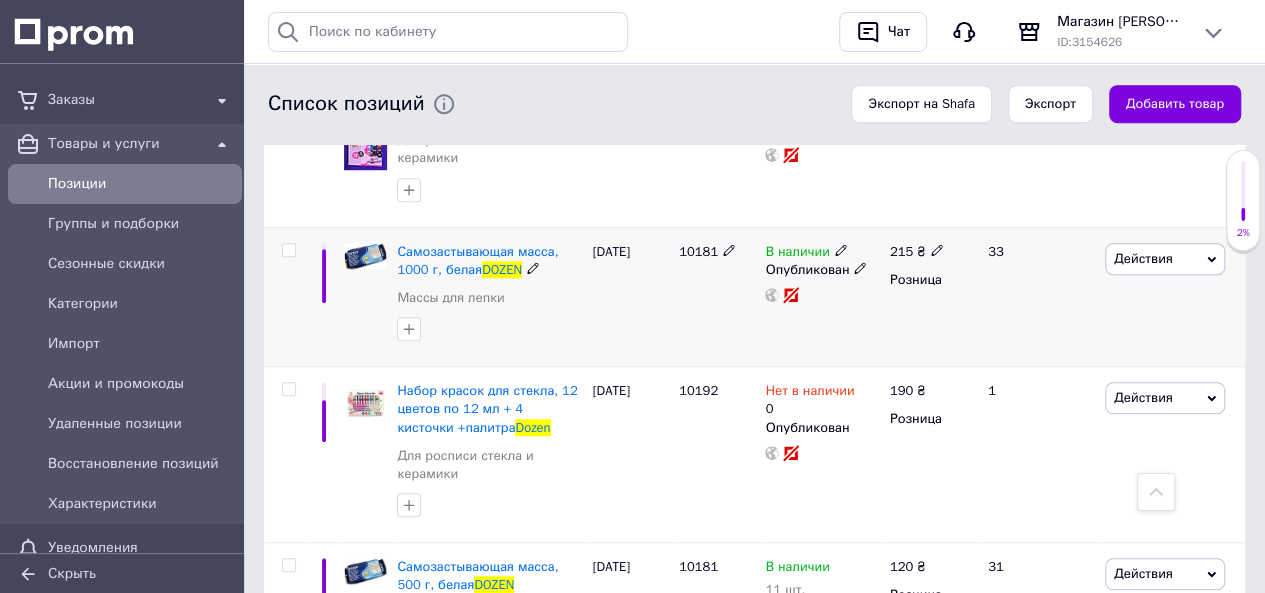 click 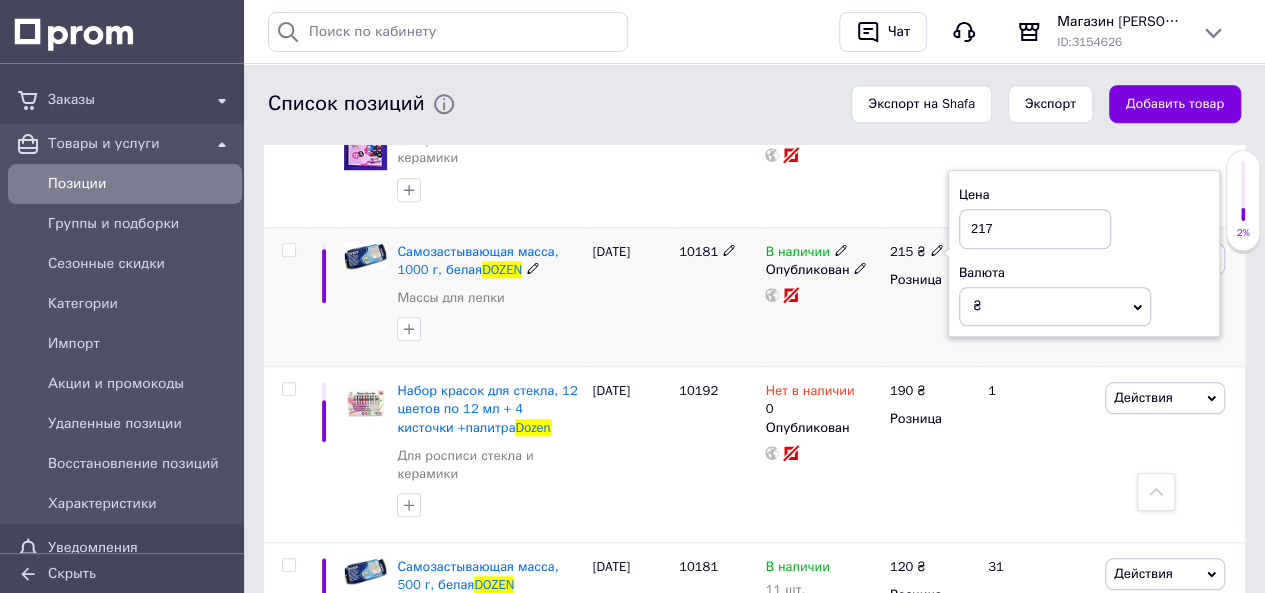 type on "217" 